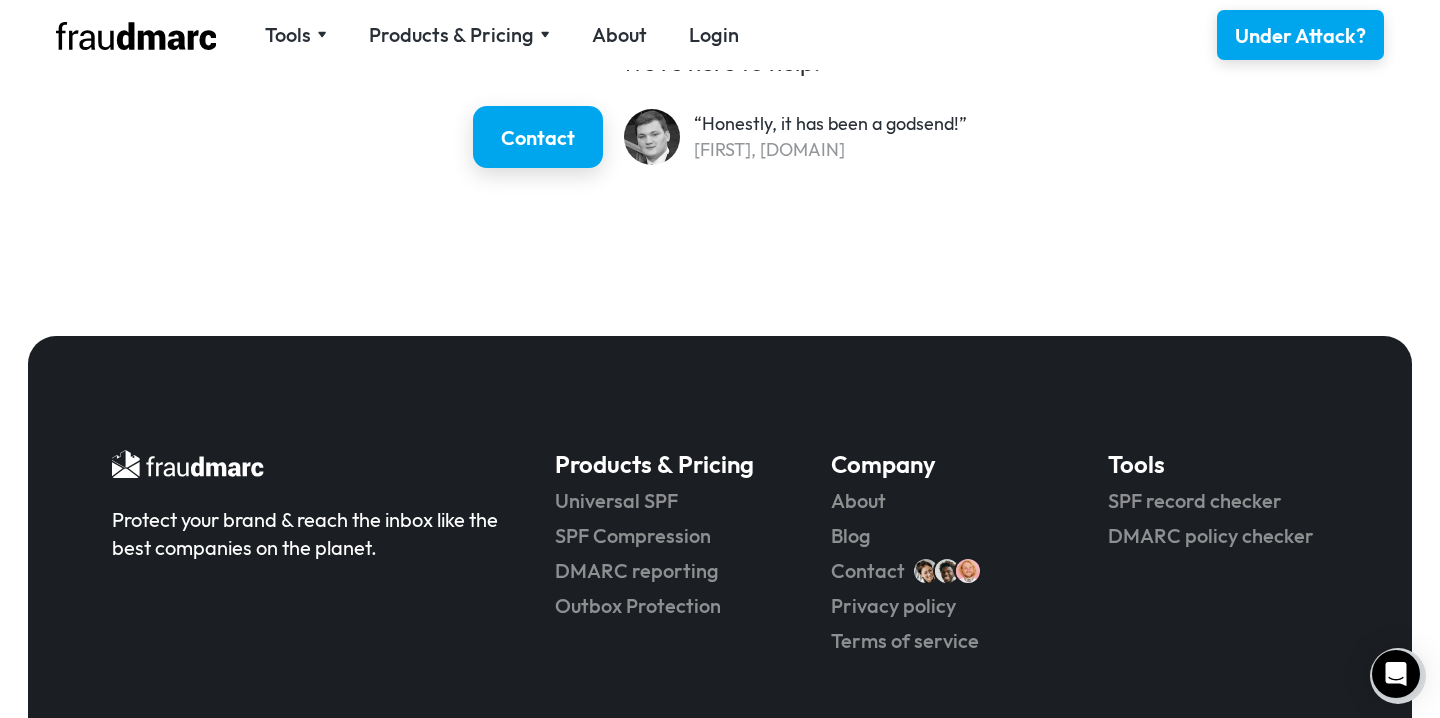 scroll, scrollTop: 3169, scrollLeft: 0, axis: vertical 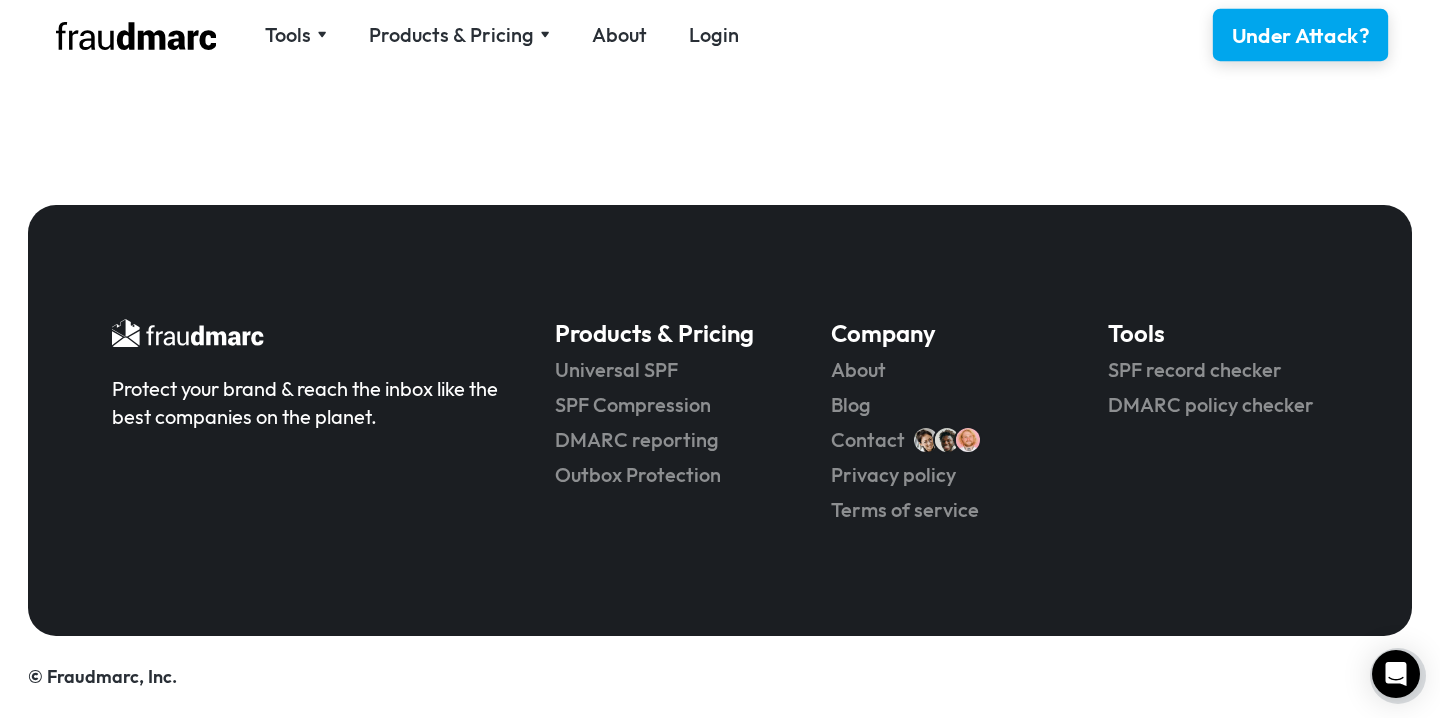 click on "Under Attack?" at bounding box center [1301, 35] 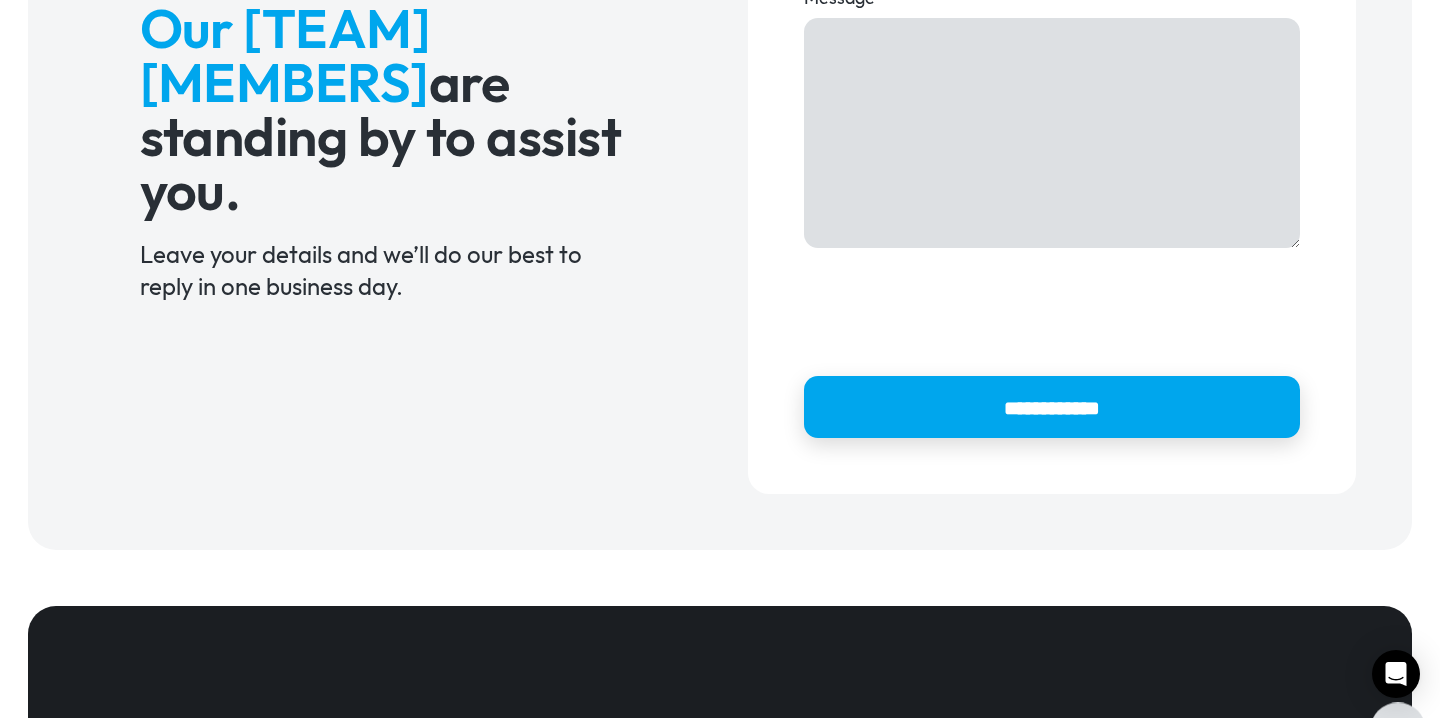 scroll, scrollTop: 0, scrollLeft: 0, axis: both 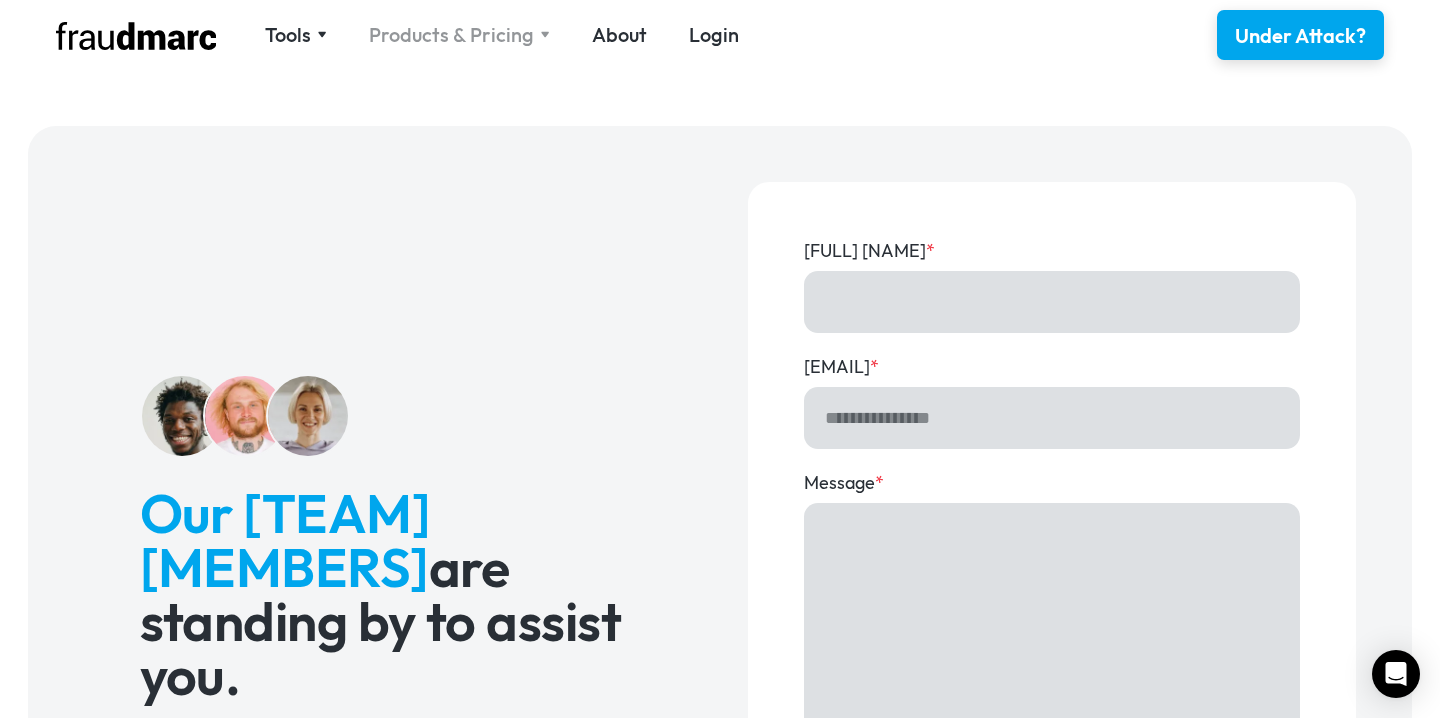 click on "Products & Pricing" at bounding box center (459, 35) 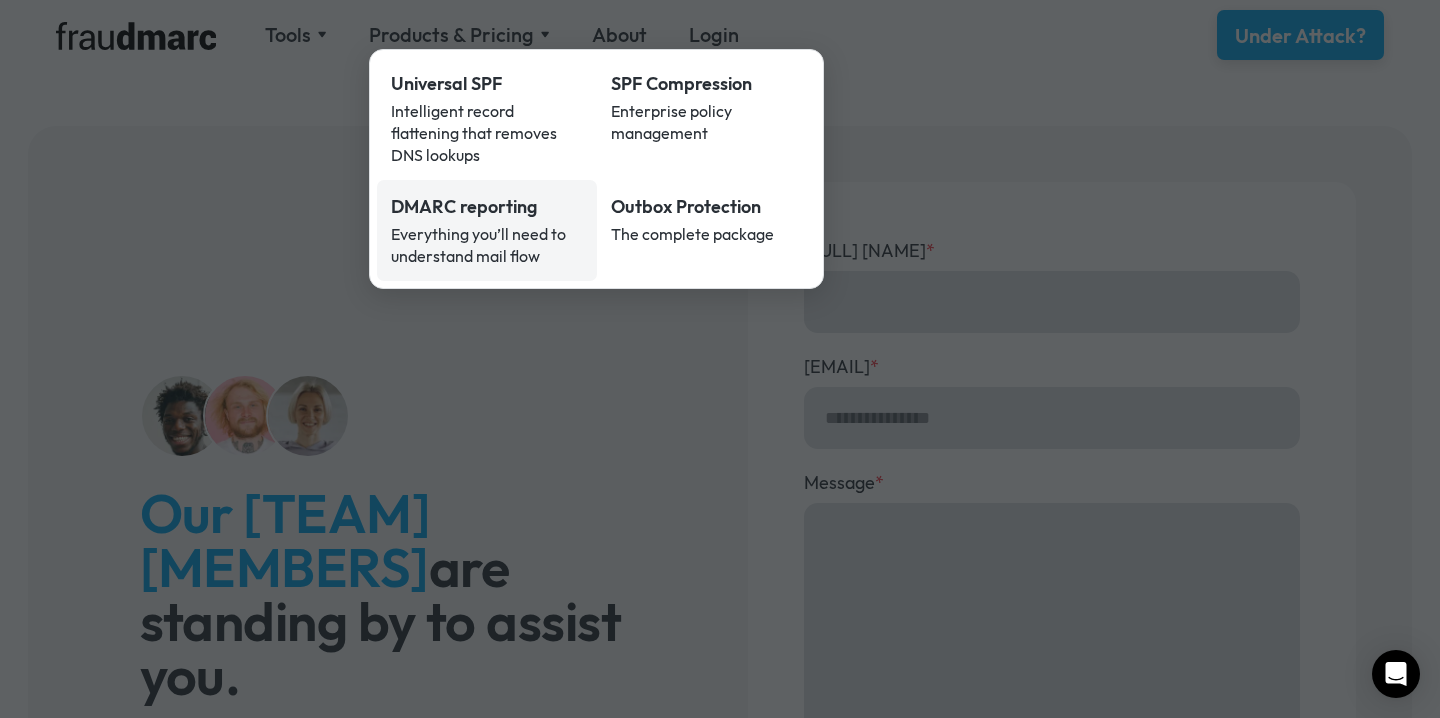 click on "DMARC reporting" at bounding box center (487, 207) 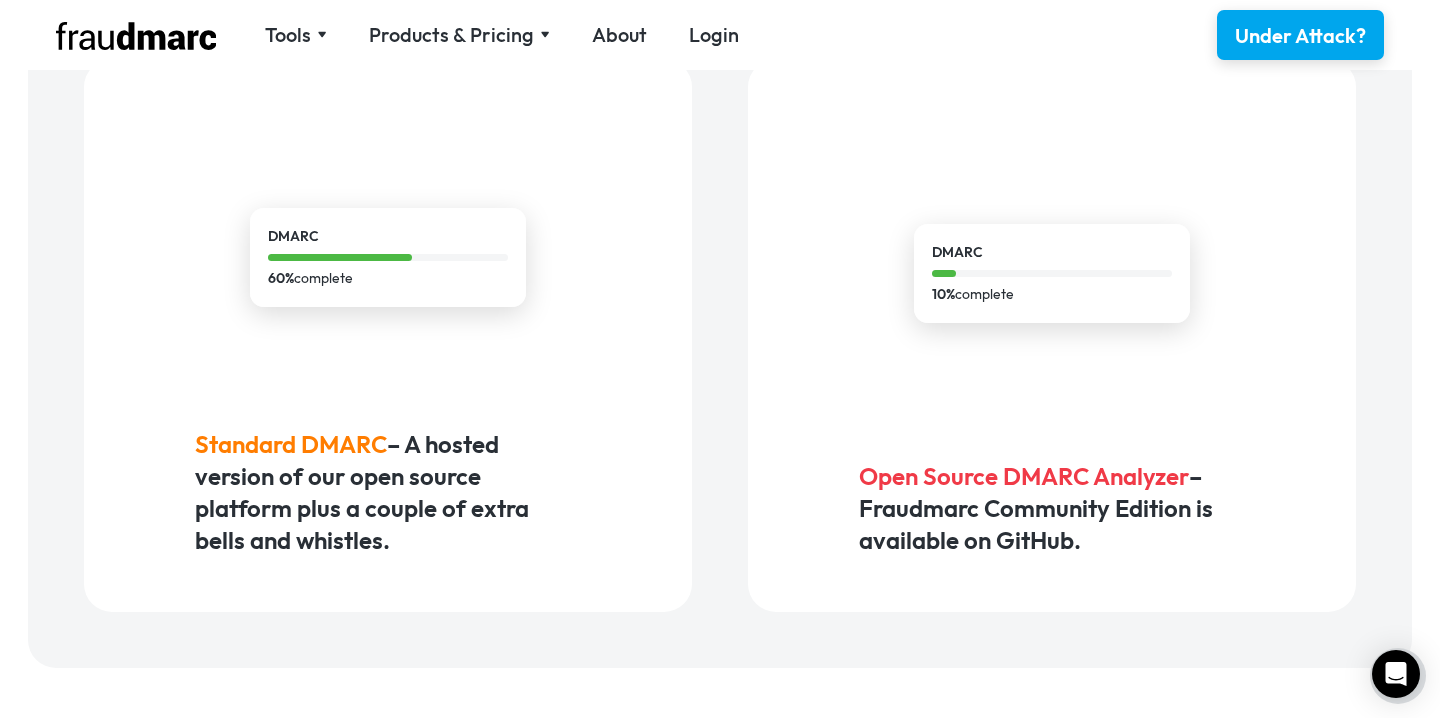 scroll, scrollTop: 1389, scrollLeft: 0, axis: vertical 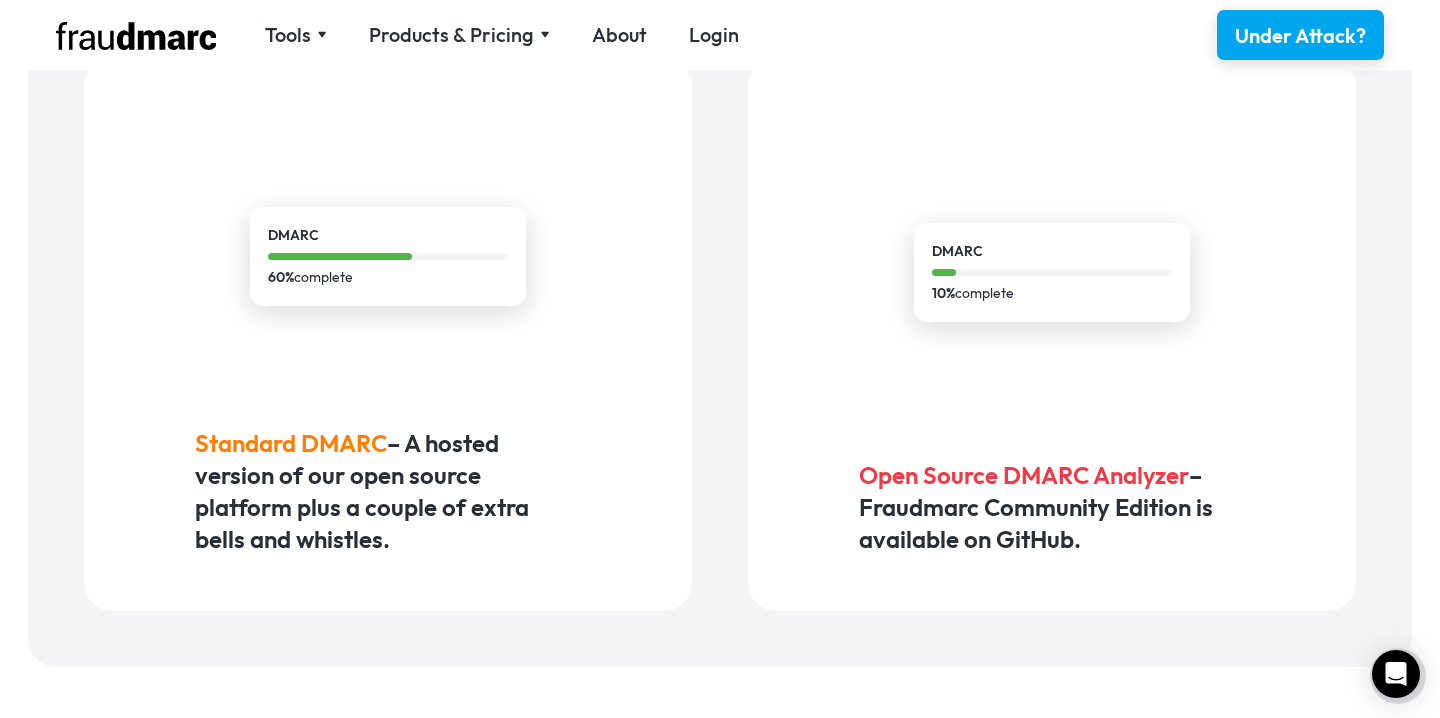 click on "Standard DMARC" at bounding box center [291, 443] 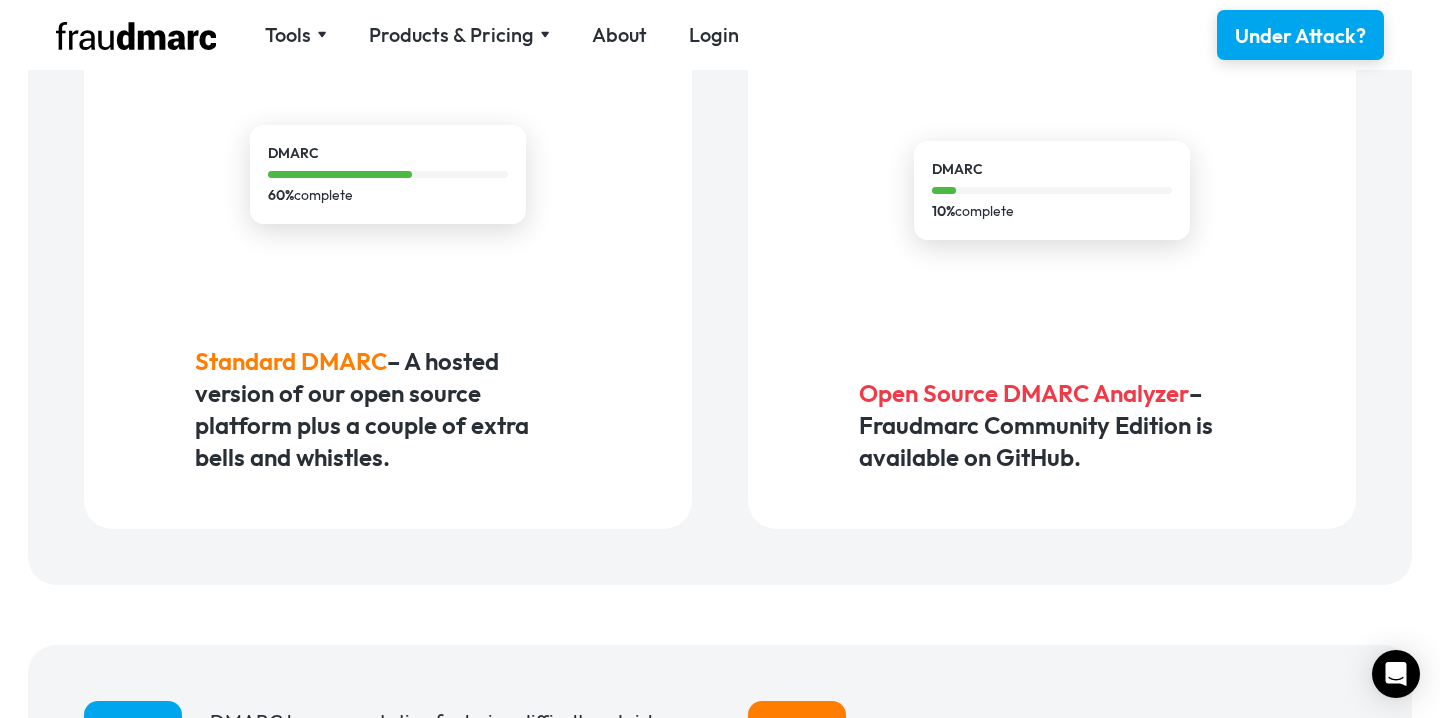 scroll, scrollTop: 1441, scrollLeft: 0, axis: vertical 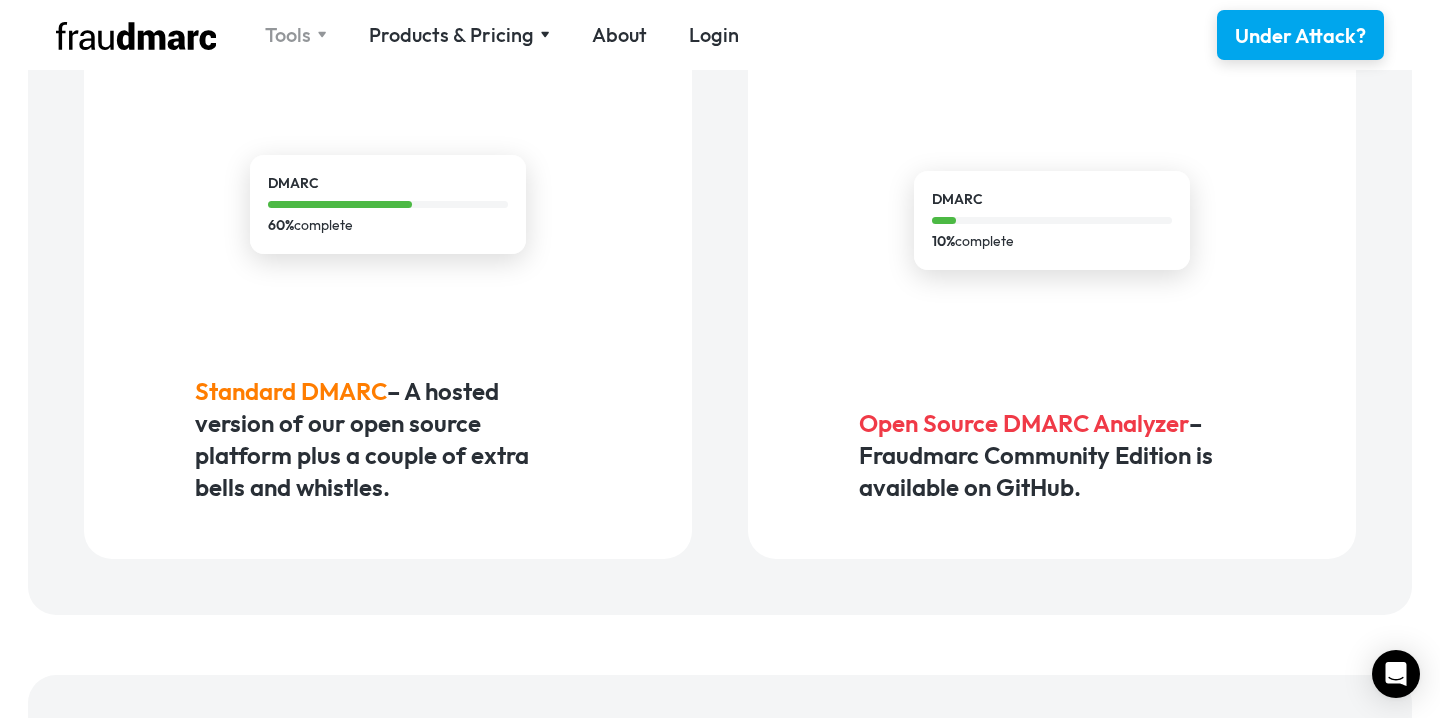 click on "Tools" at bounding box center (288, 35) 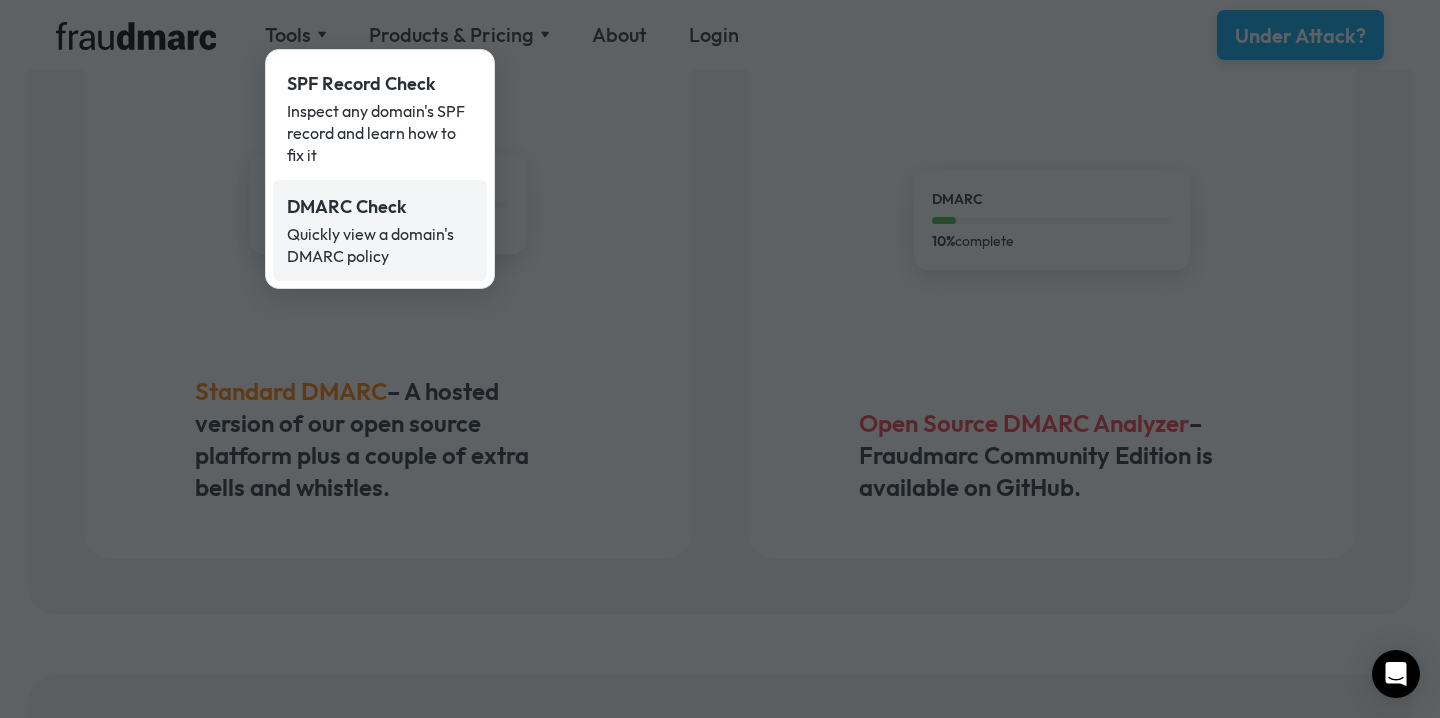click on "DMARC Check" at bounding box center [380, 207] 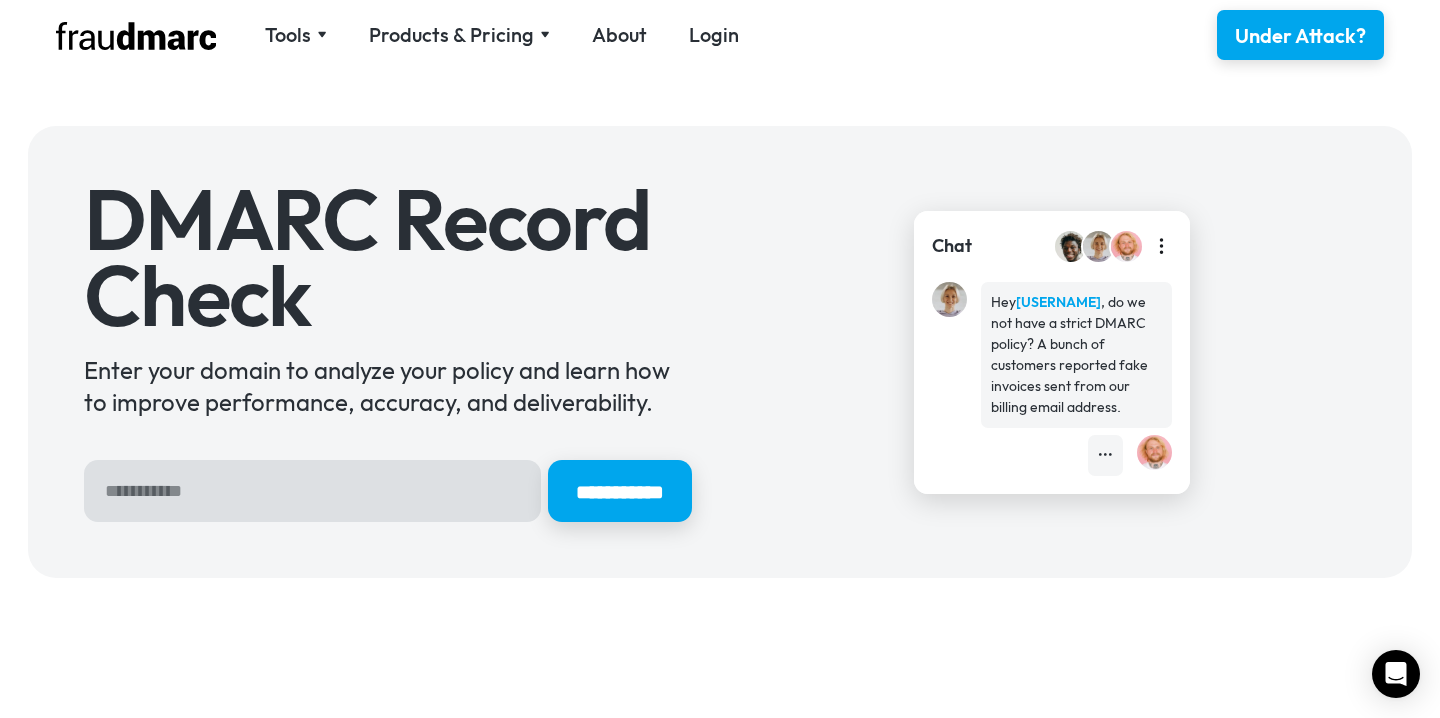 scroll, scrollTop: 0, scrollLeft: 0, axis: both 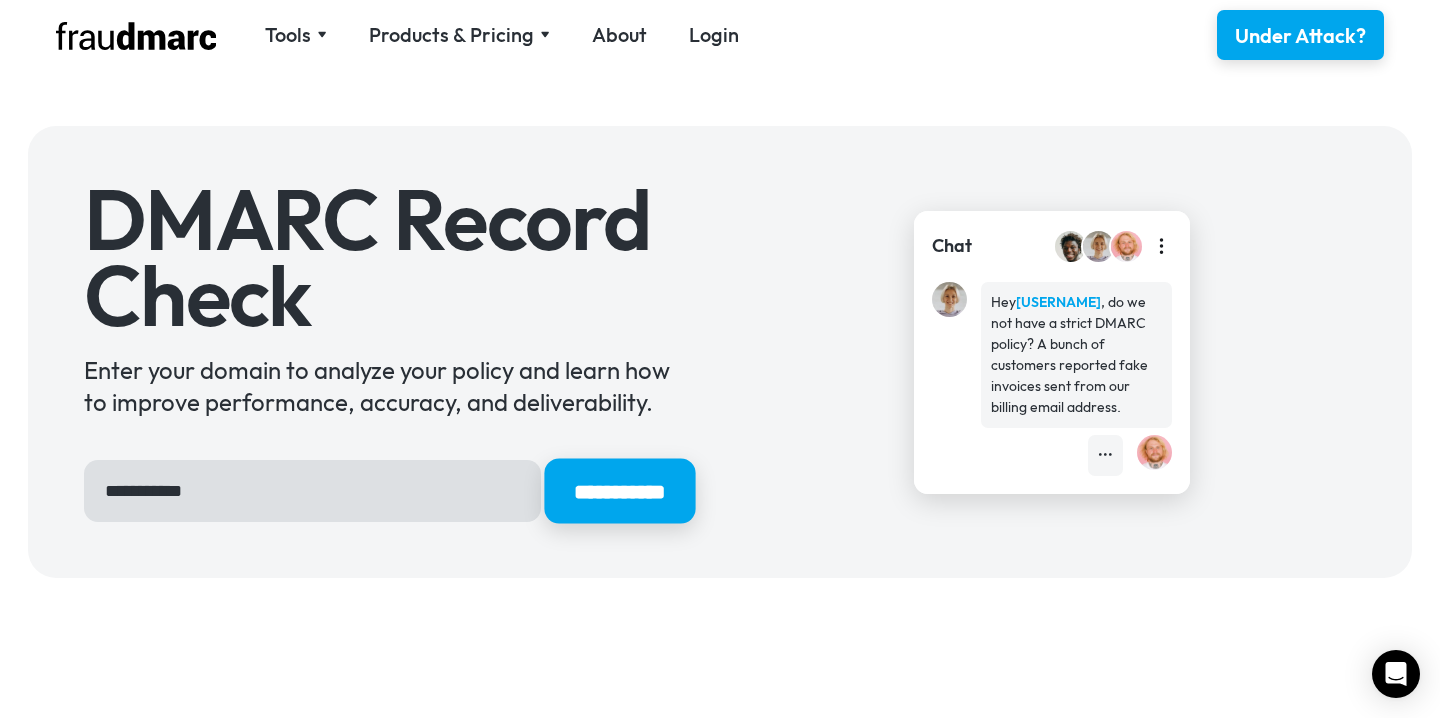 type on "**********" 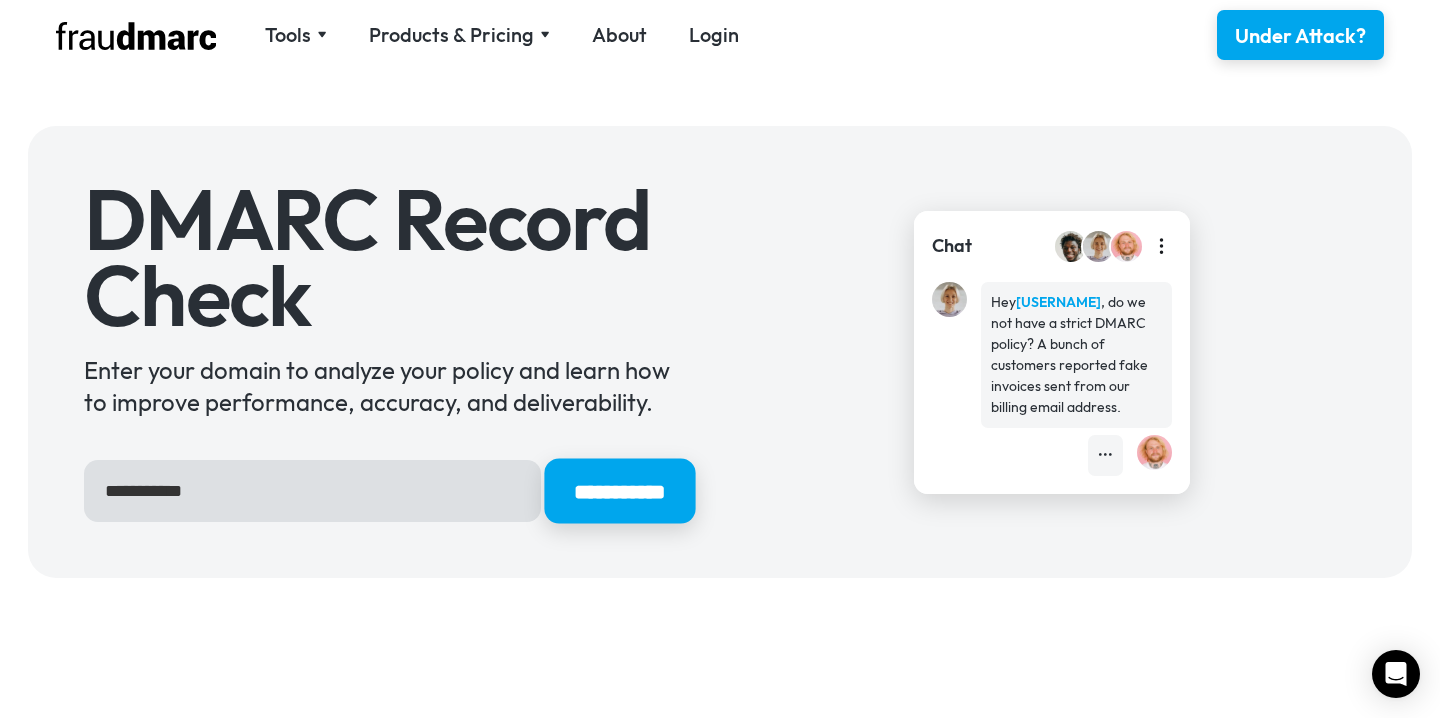 click on "**********" at bounding box center [619, 491] 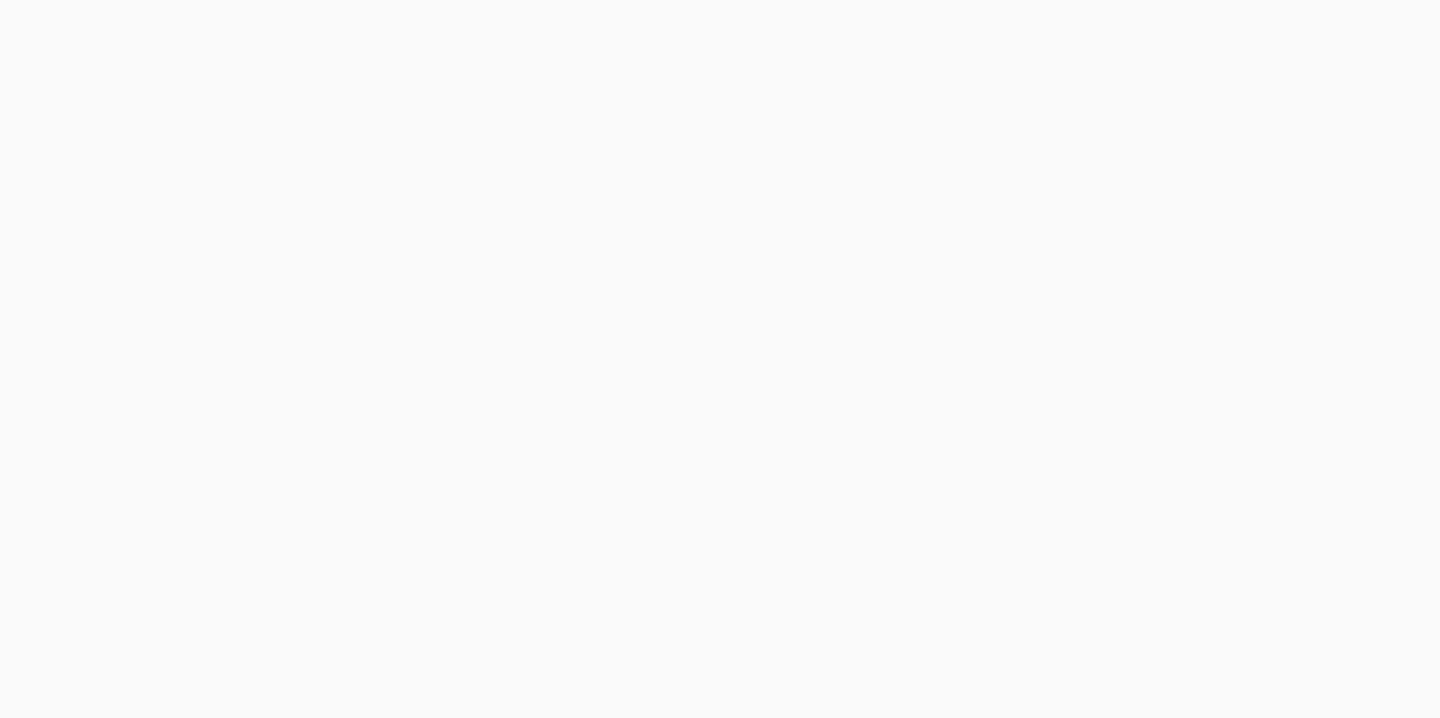 scroll, scrollTop: 0, scrollLeft: 0, axis: both 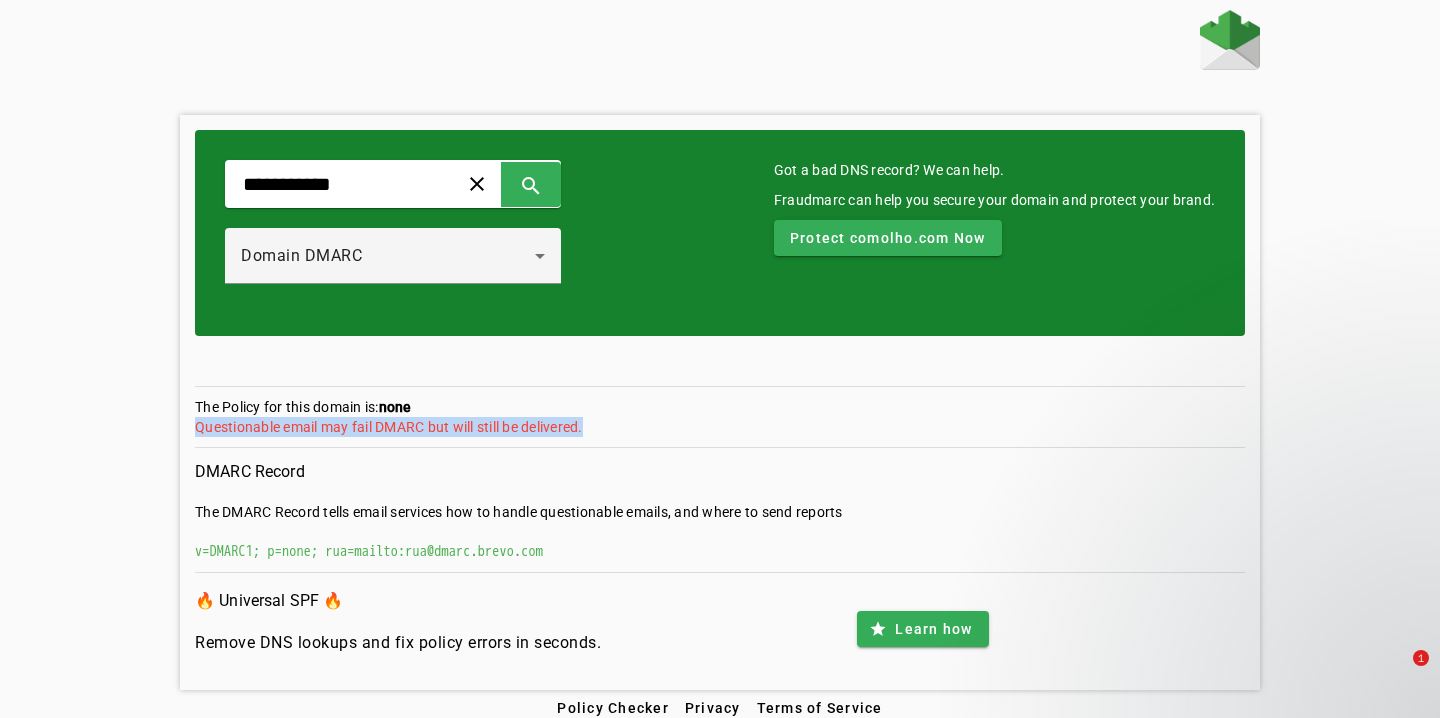 drag, startPoint x: 197, startPoint y: 427, endPoint x: 629, endPoint y: 421, distance: 432.04166 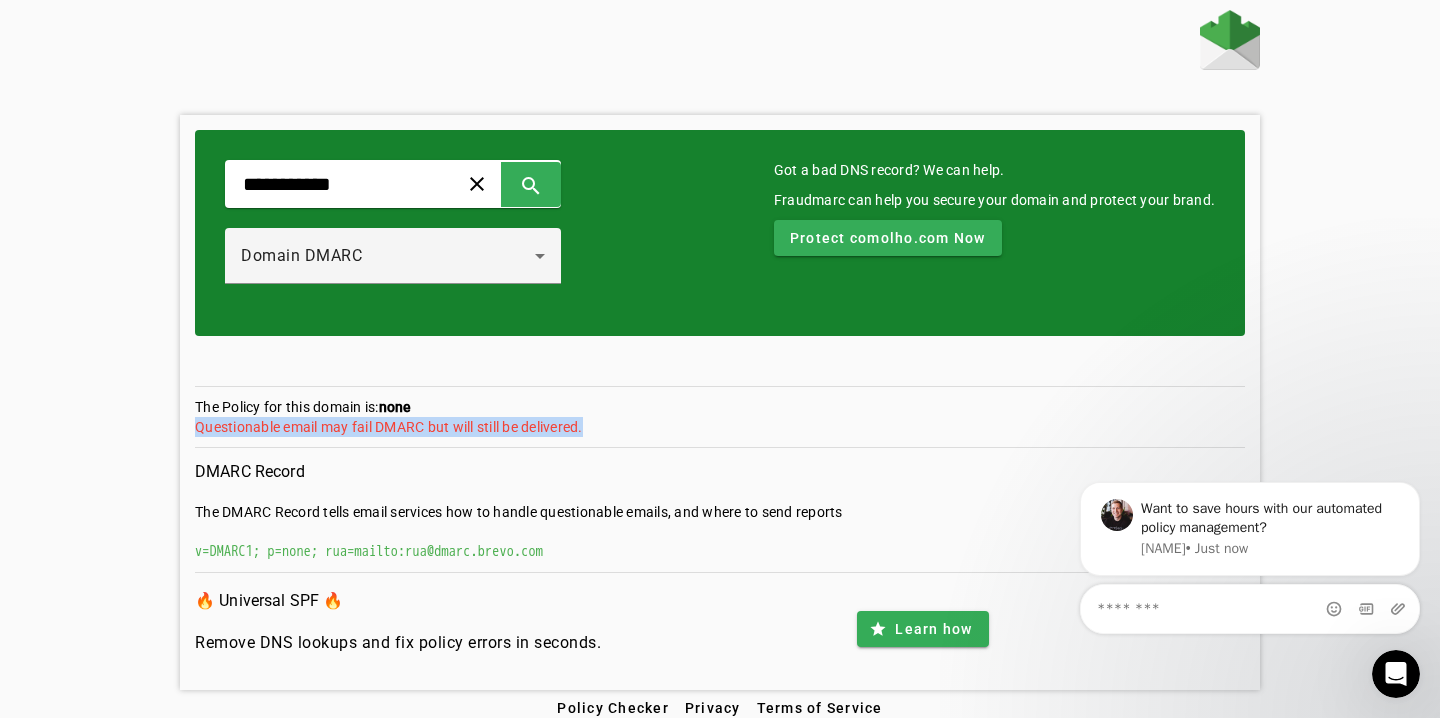 scroll, scrollTop: 0, scrollLeft: 0, axis: both 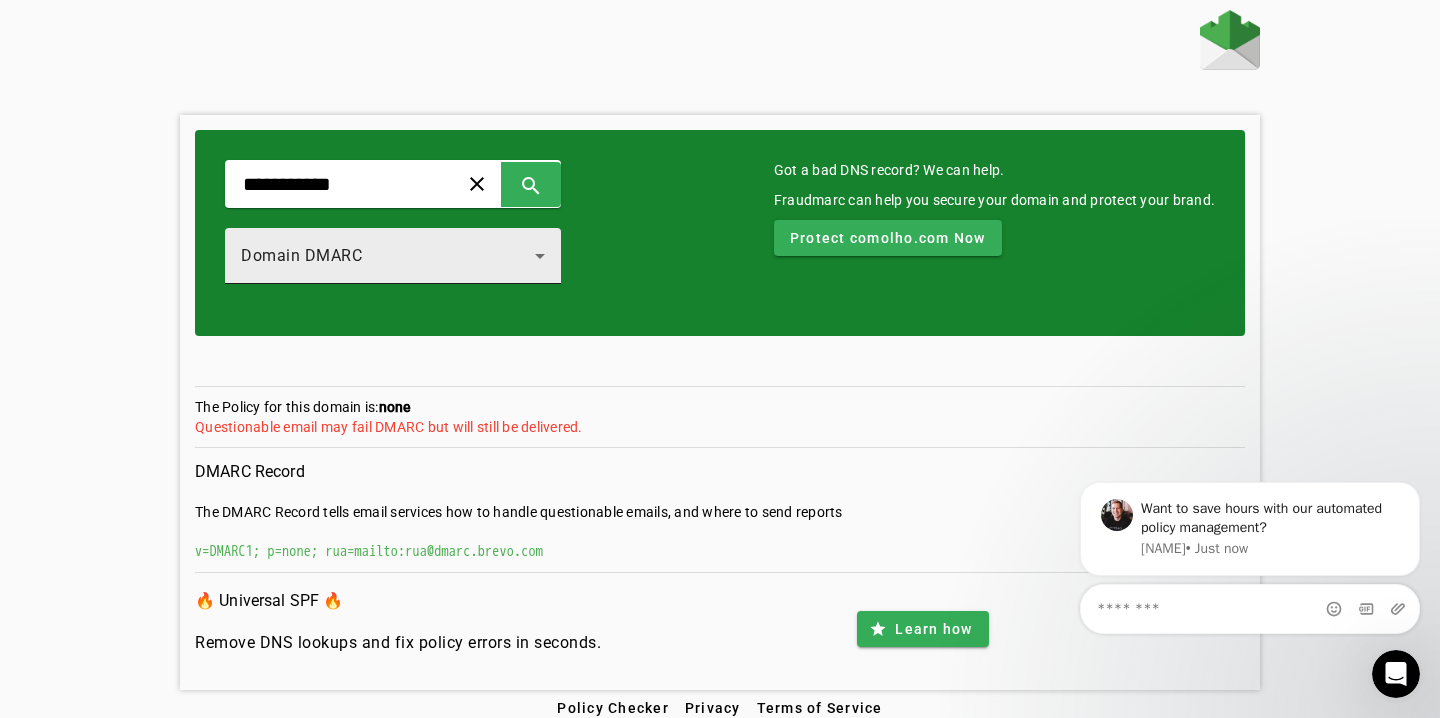 click on "Domain DMARC" at bounding box center [393, 256] 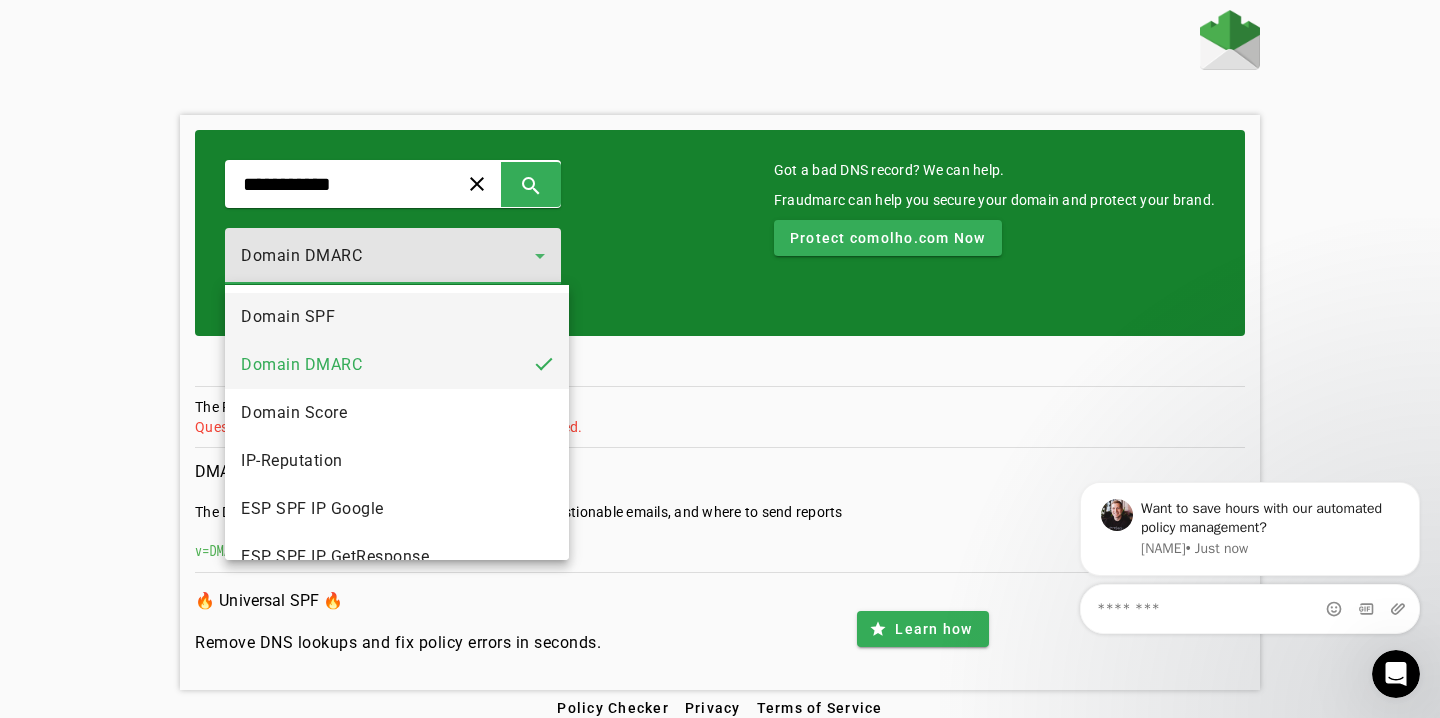 click on "Domain SPF" at bounding box center [397, 317] 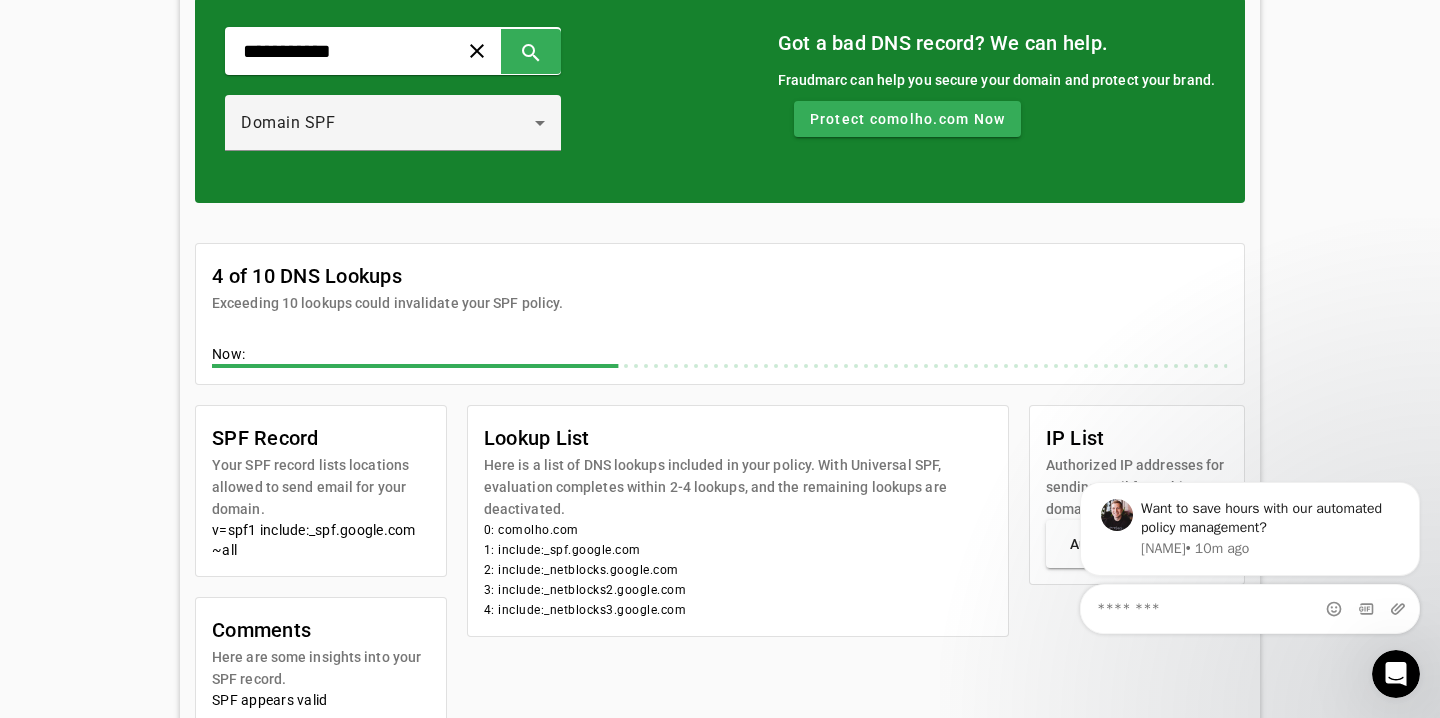 scroll, scrollTop: 0, scrollLeft: 0, axis: both 